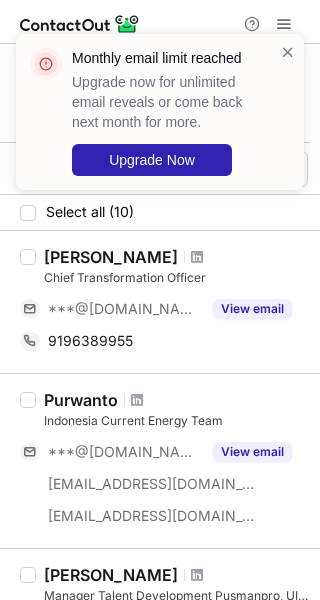 scroll, scrollTop: 0, scrollLeft: 0, axis: both 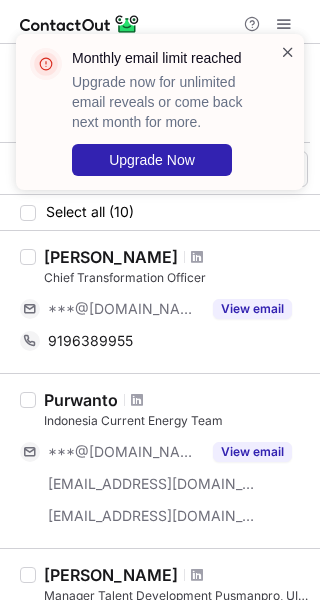 click at bounding box center [288, 52] 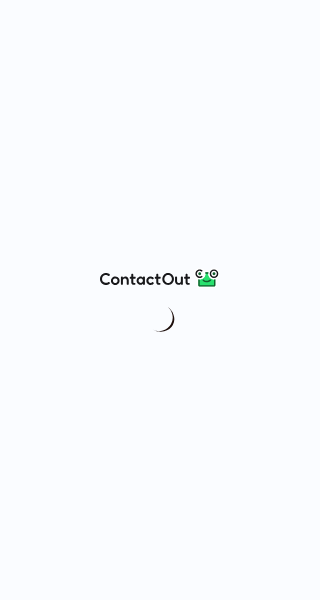 scroll, scrollTop: 0, scrollLeft: 0, axis: both 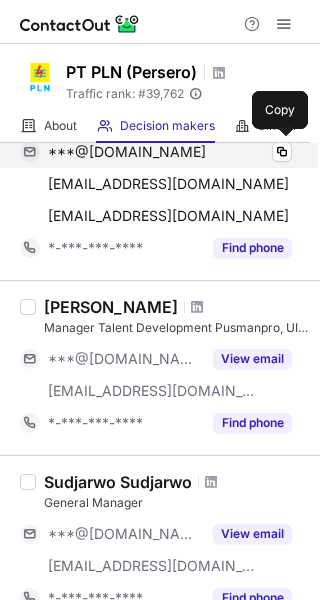 click on "***@[DOMAIN_NAME]" at bounding box center [127, 152] 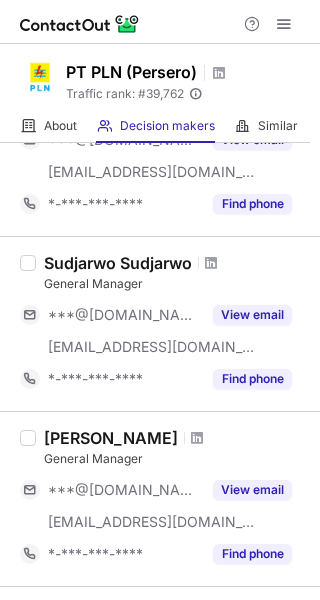scroll, scrollTop: 500, scrollLeft: 0, axis: vertical 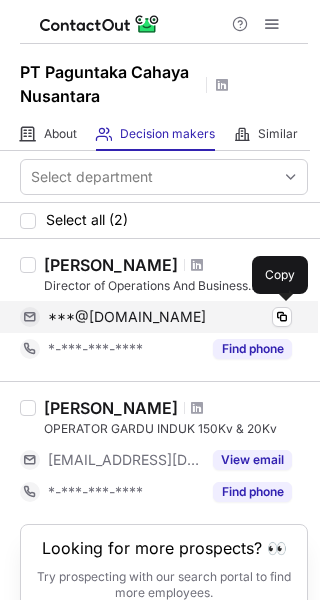 click on "***@gmail.com" at bounding box center [127, 317] 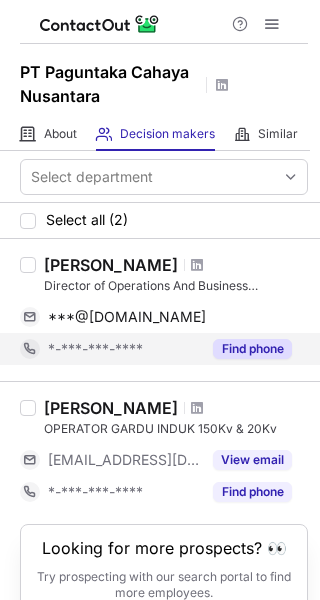 click on "*-***-***-****" at bounding box center (95, 349) 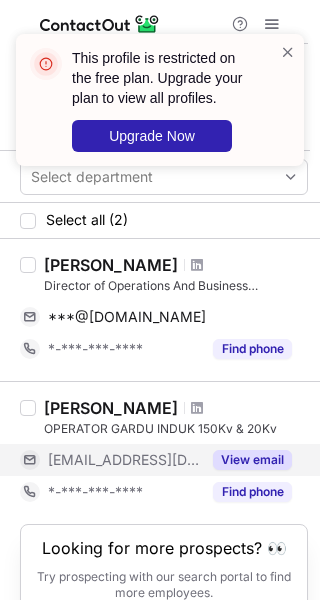 click on "***@paguntaka.co.id" at bounding box center (124, 460) 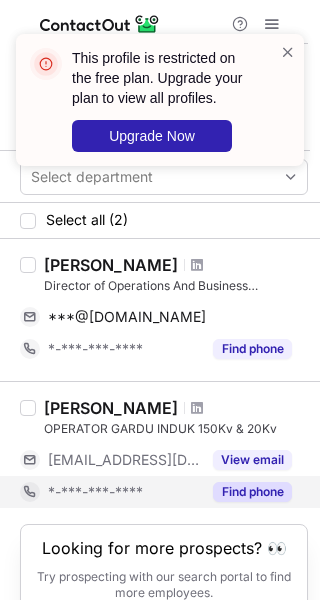 click on "*-***-***-****" at bounding box center (95, 492) 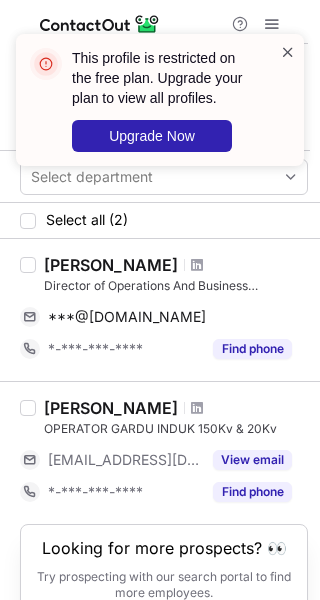 click at bounding box center (288, 52) 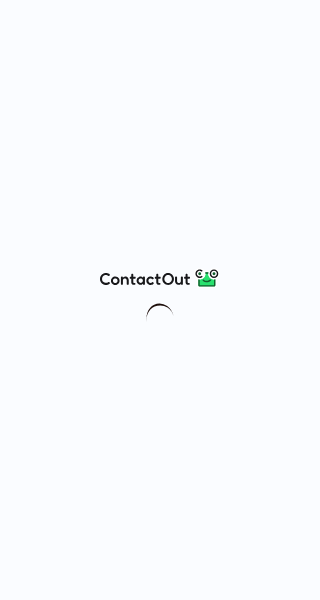 scroll, scrollTop: 0, scrollLeft: 0, axis: both 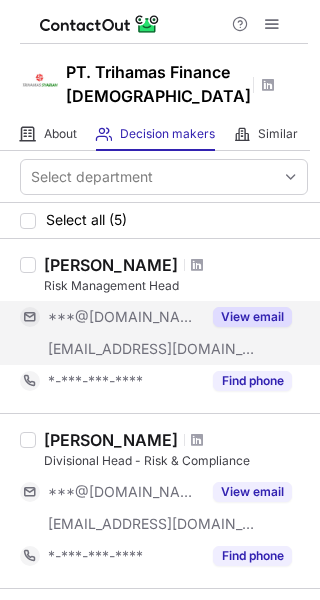click on "***@[DOMAIN_NAME]" at bounding box center [124, 317] 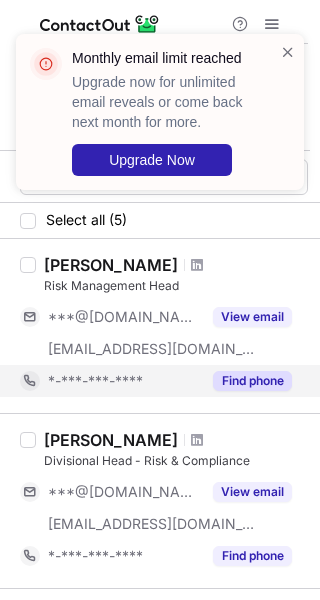 click on "*-***-***-****" at bounding box center [95, 381] 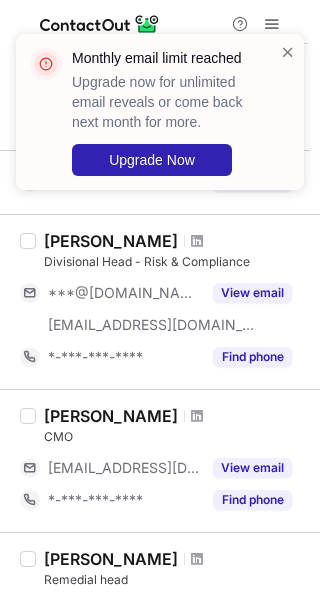 scroll, scrollTop: 200, scrollLeft: 0, axis: vertical 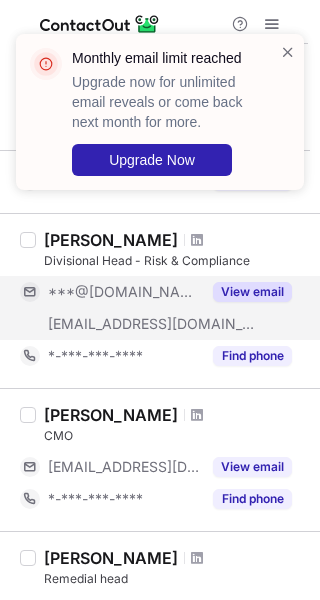 click on "***@[DOMAIN_NAME]" at bounding box center (124, 292) 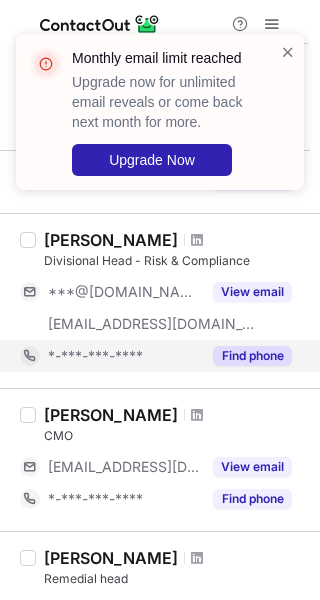 click on "*-***-***-****" at bounding box center (95, 356) 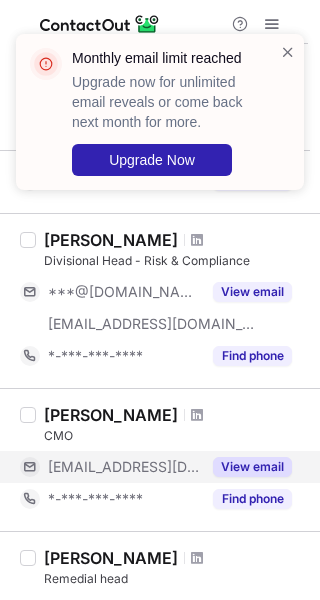 click on "[EMAIL_ADDRESS][DOMAIN_NAME]" at bounding box center (110, 467) 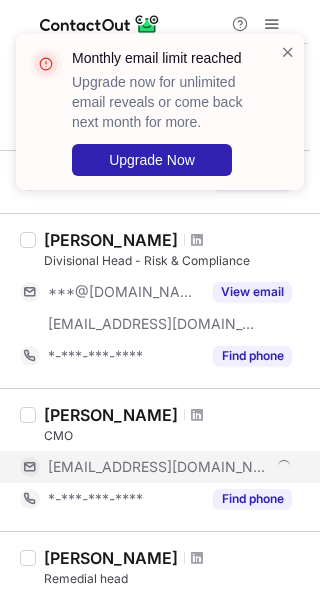 click on "[EMAIL_ADDRESS][DOMAIN_NAME]" at bounding box center (156, 467) 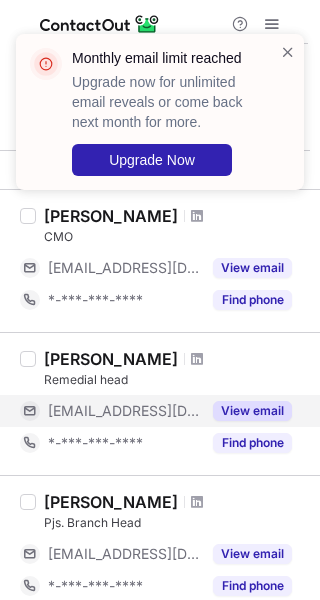 scroll, scrollTop: 400, scrollLeft: 0, axis: vertical 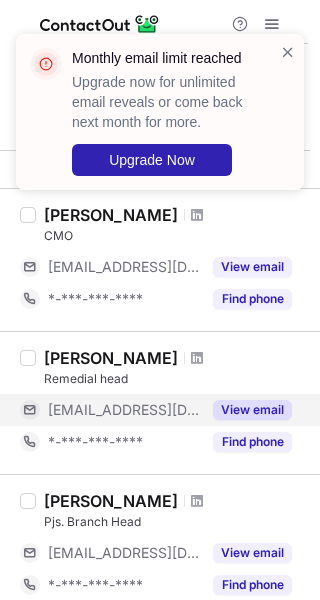 click on "[EMAIL_ADDRESS][DOMAIN_NAME]" at bounding box center (110, 410) 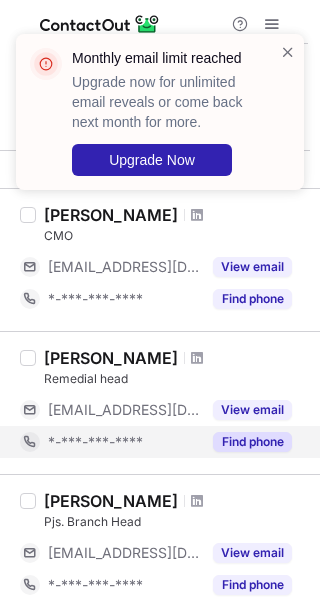 click on "*-***-***-****" at bounding box center (95, 442) 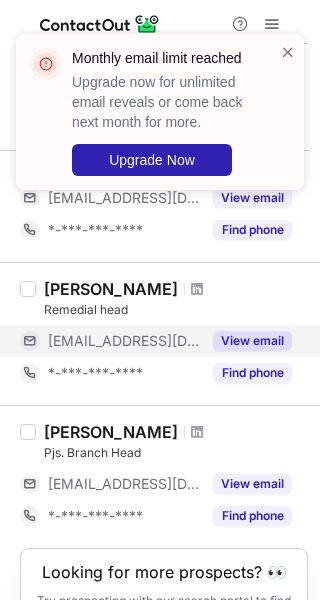 scroll, scrollTop: 500, scrollLeft: 0, axis: vertical 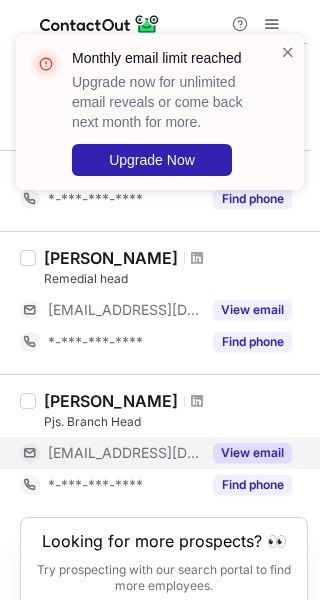 click on "[EMAIL_ADDRESS][DOMAIN_NAME]" at bounding box center [124, 453] 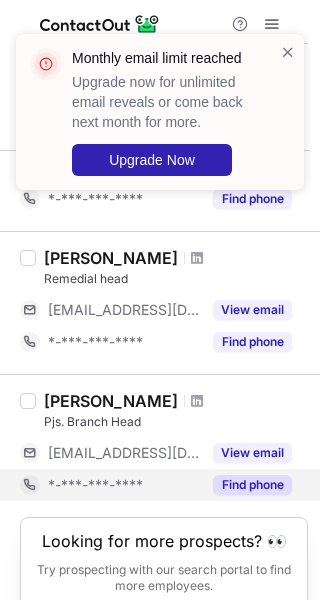 click on "*-***-***-****" at bounding box center [95, 485] 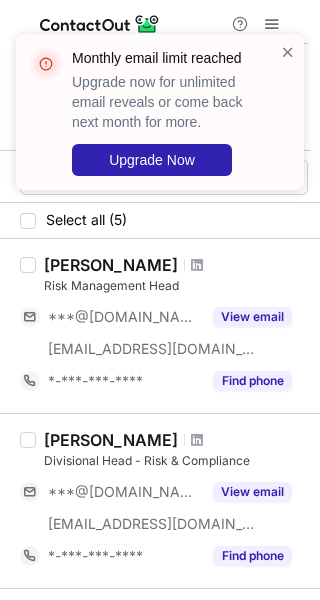 scroll, scrollTop: 0, scrollLeft: 0, axis: both 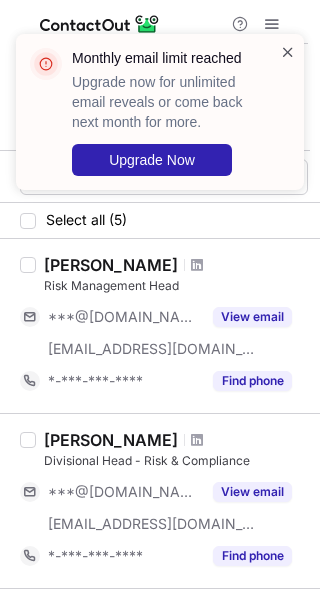click at bounding box center (288, 52) 